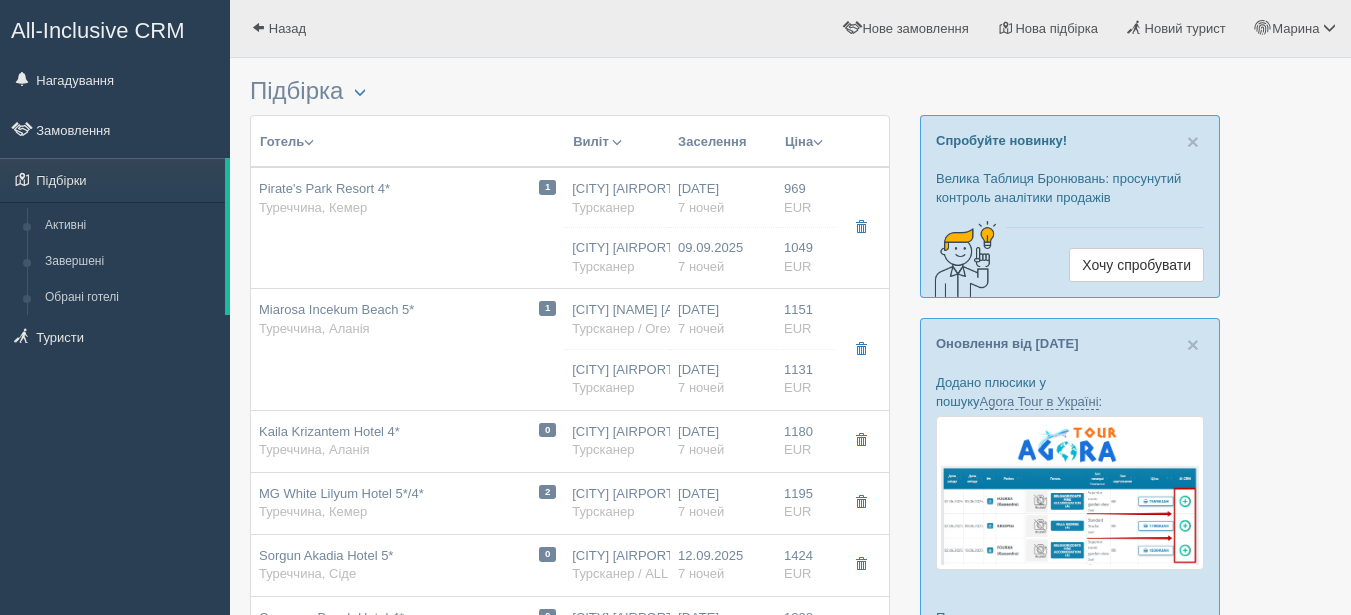 scroll, scrollTop: 0, scrollLeft: 0, axis: both 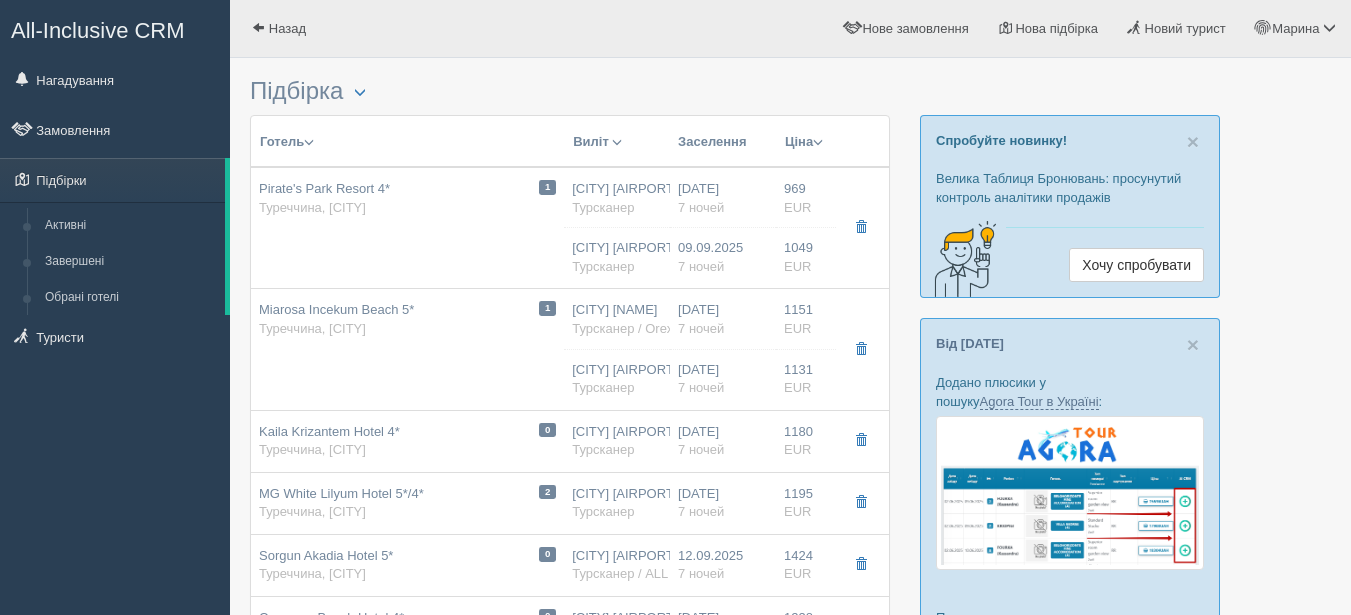 click on "Підбірки" at bounding box center (112, 180) 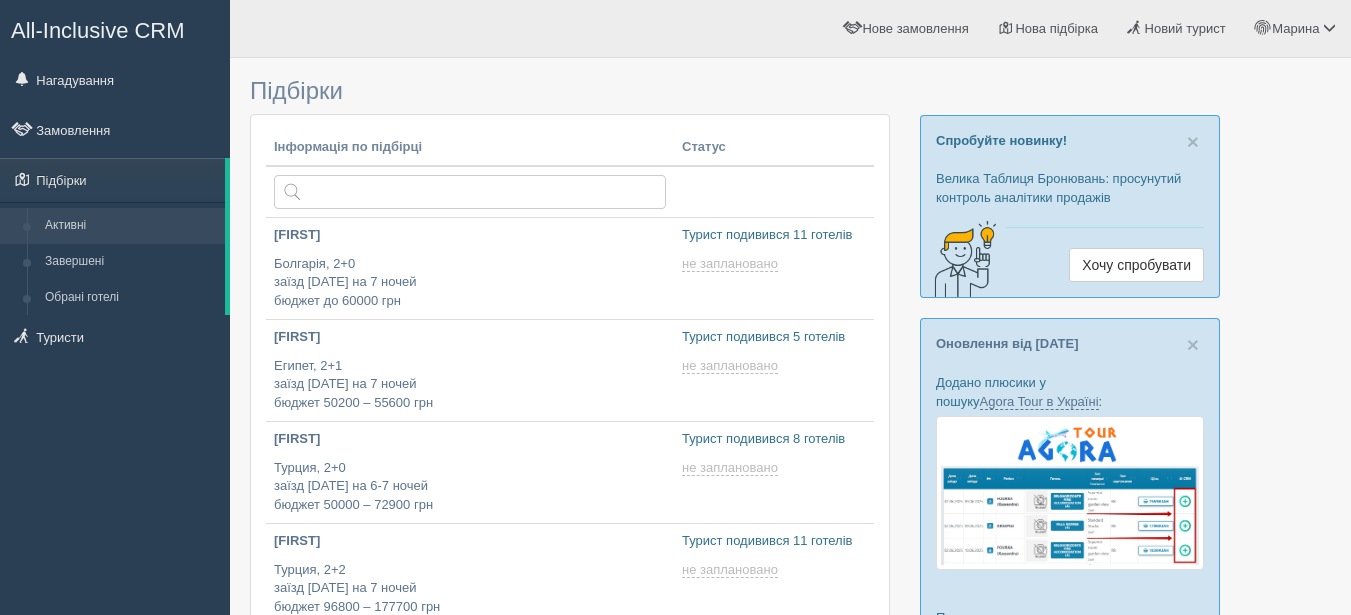 scroll, scrollTop: 0, scrollLeft: 0, axis: both 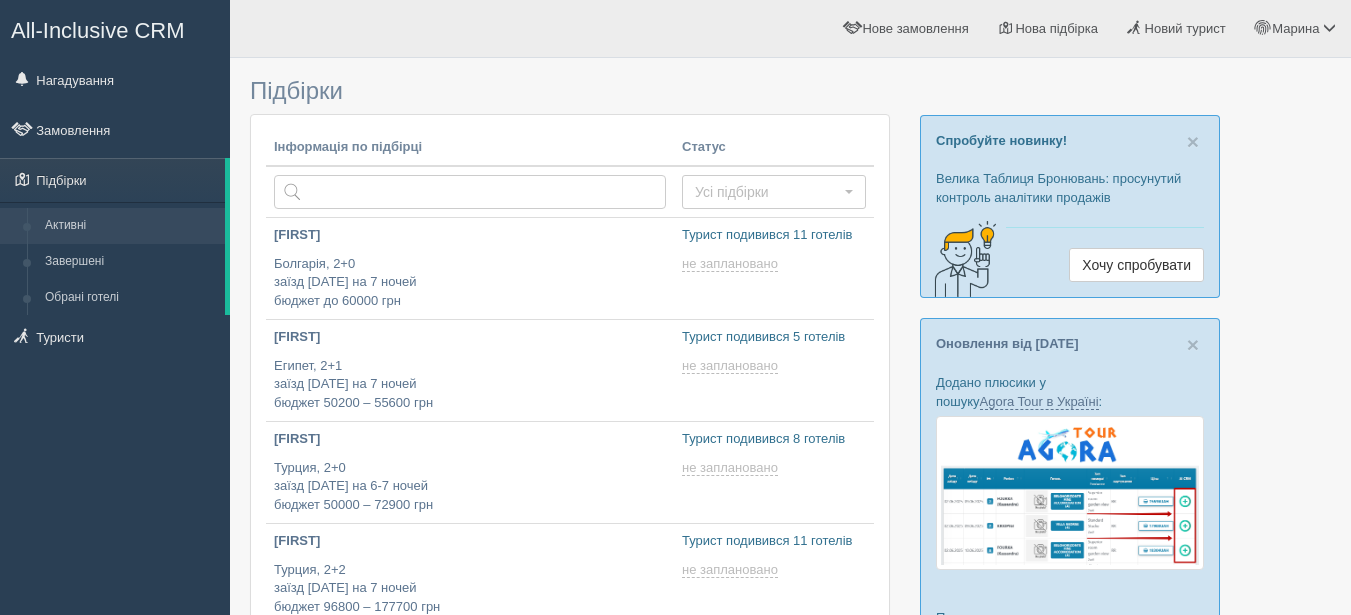 type on "[DATE] [TIME]" 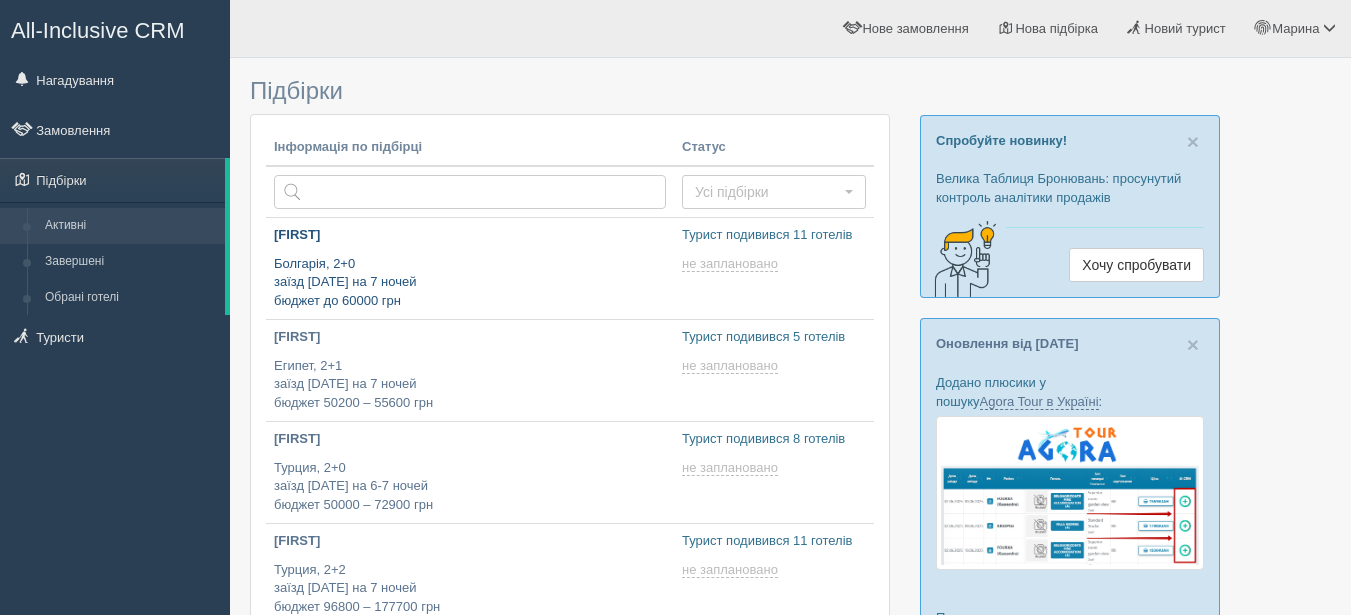click on "[FIRST]" at bounding box center [470, 235] 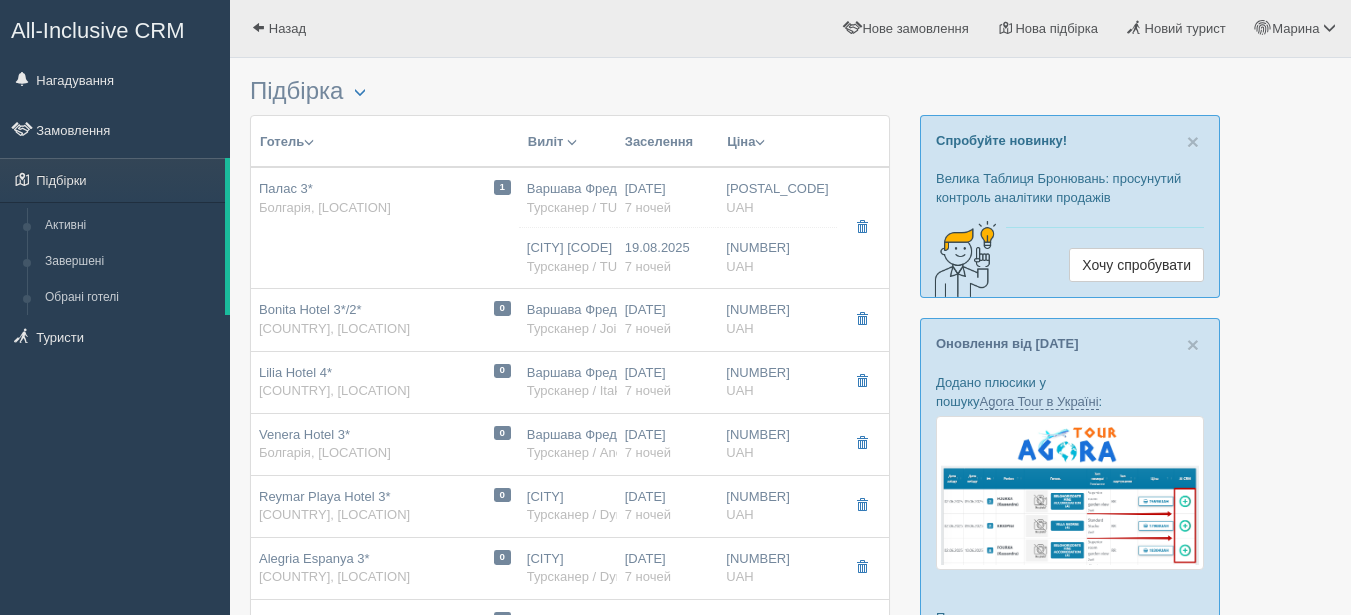 scroll, scrollTop: 0, scrollLeft: 0, axis: both 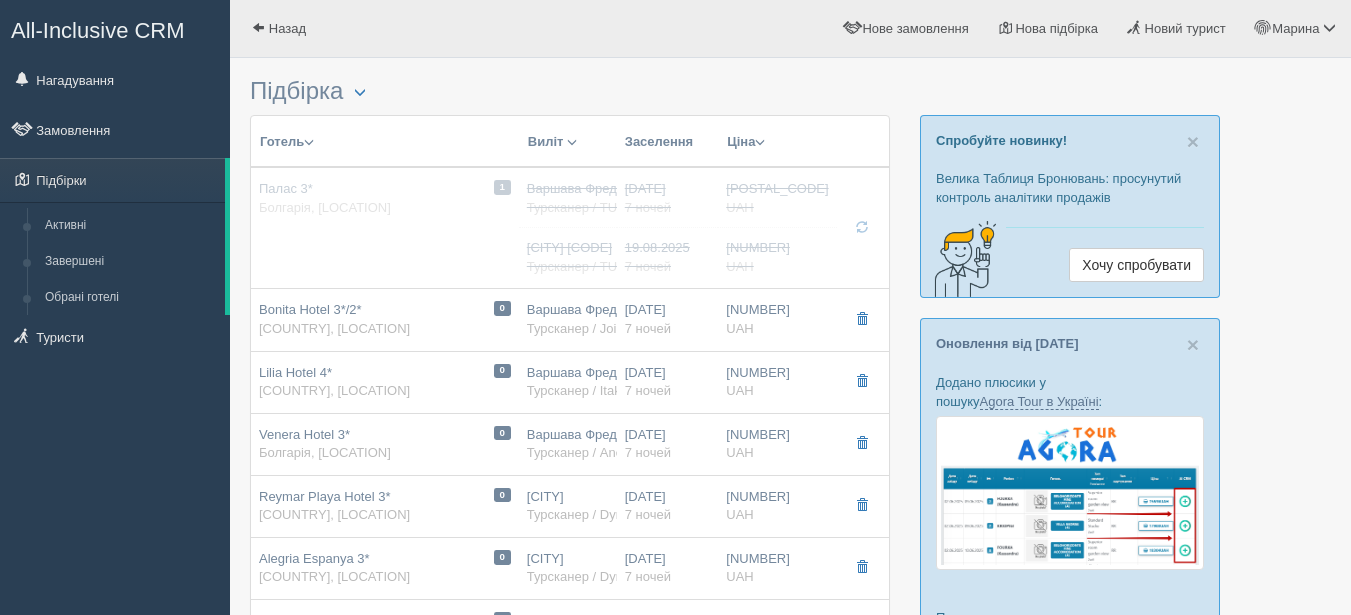 click at bounding box center (862, 319) 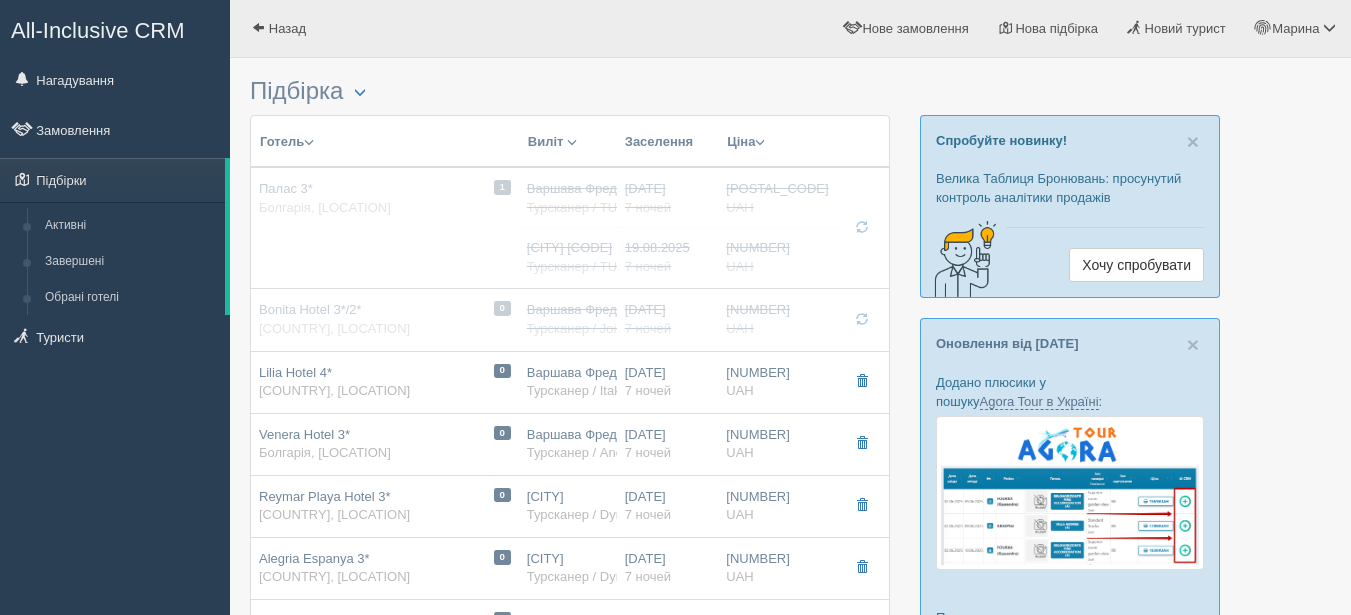 click at bounding box center [862, 381] 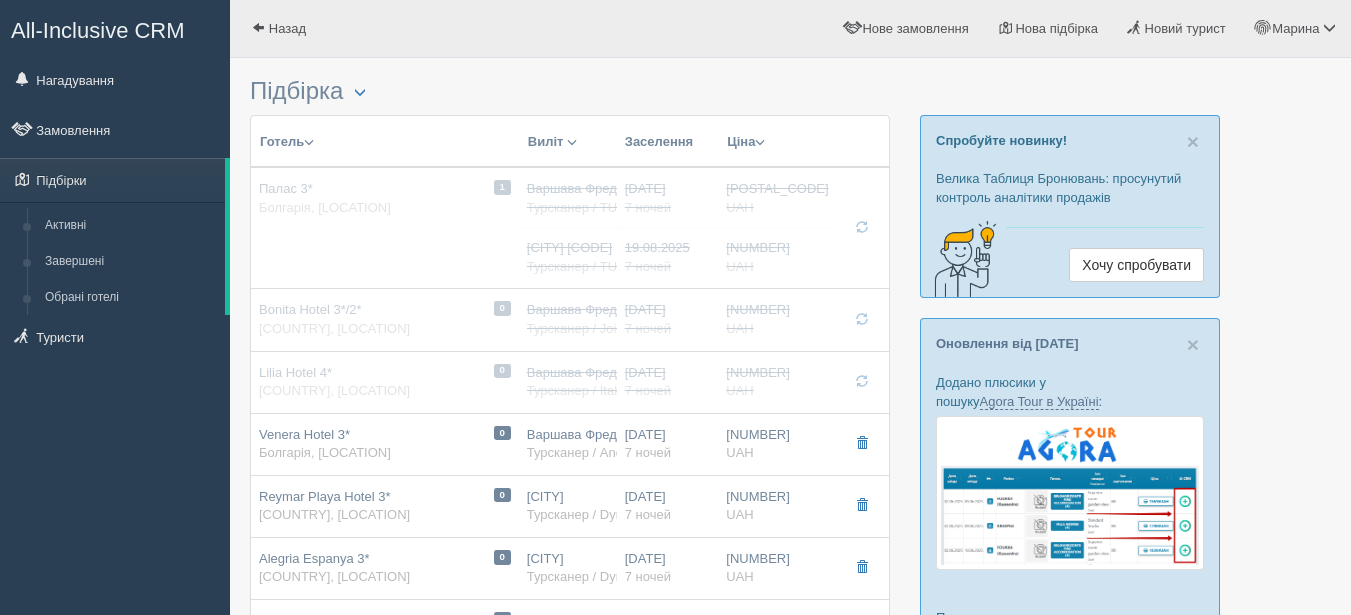 click at bounding box center (862, 443) 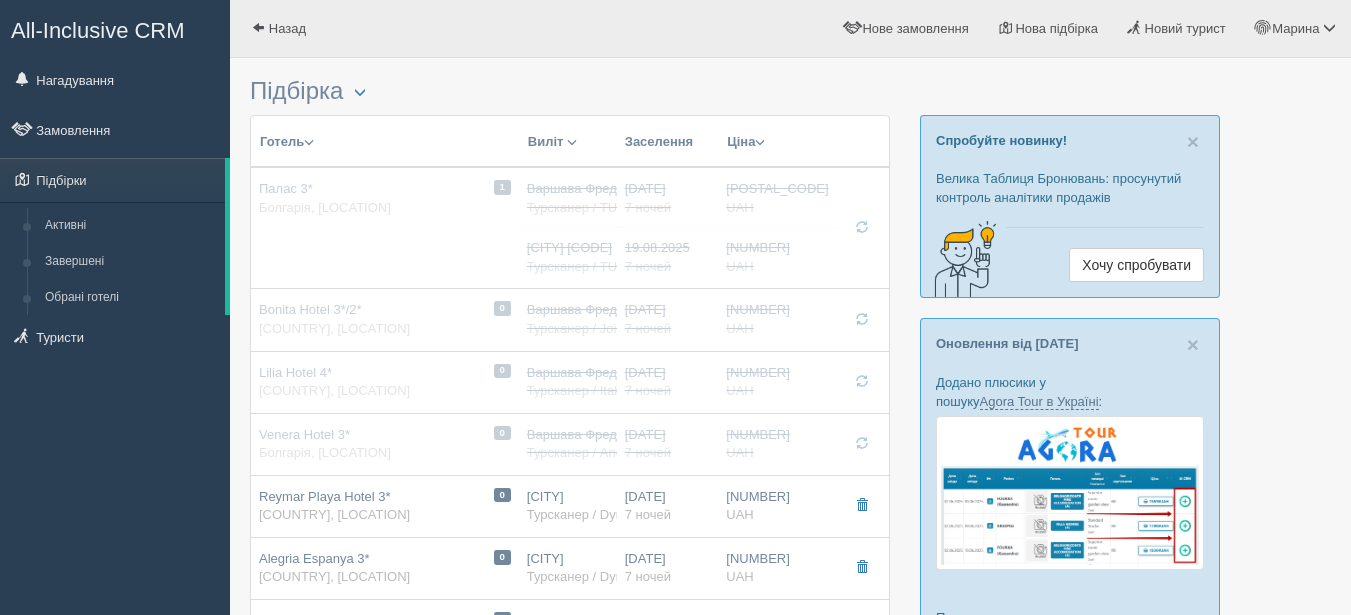 click at bounding box center [862, 506] 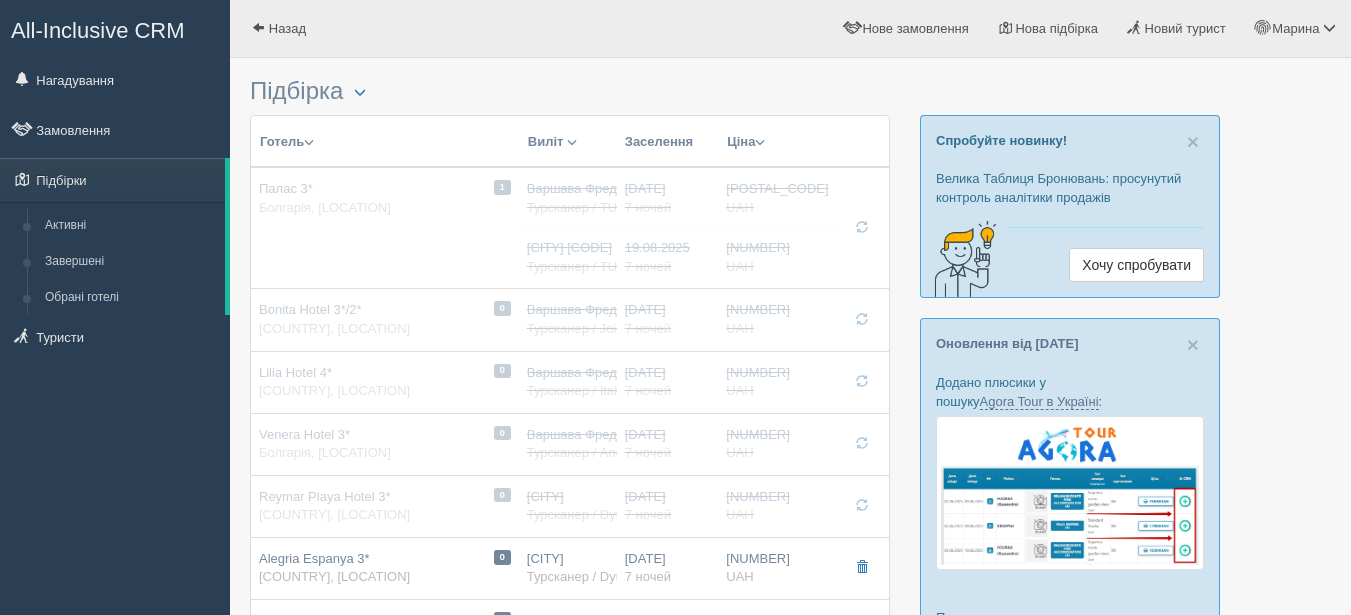click at bounding box center (862, 567) 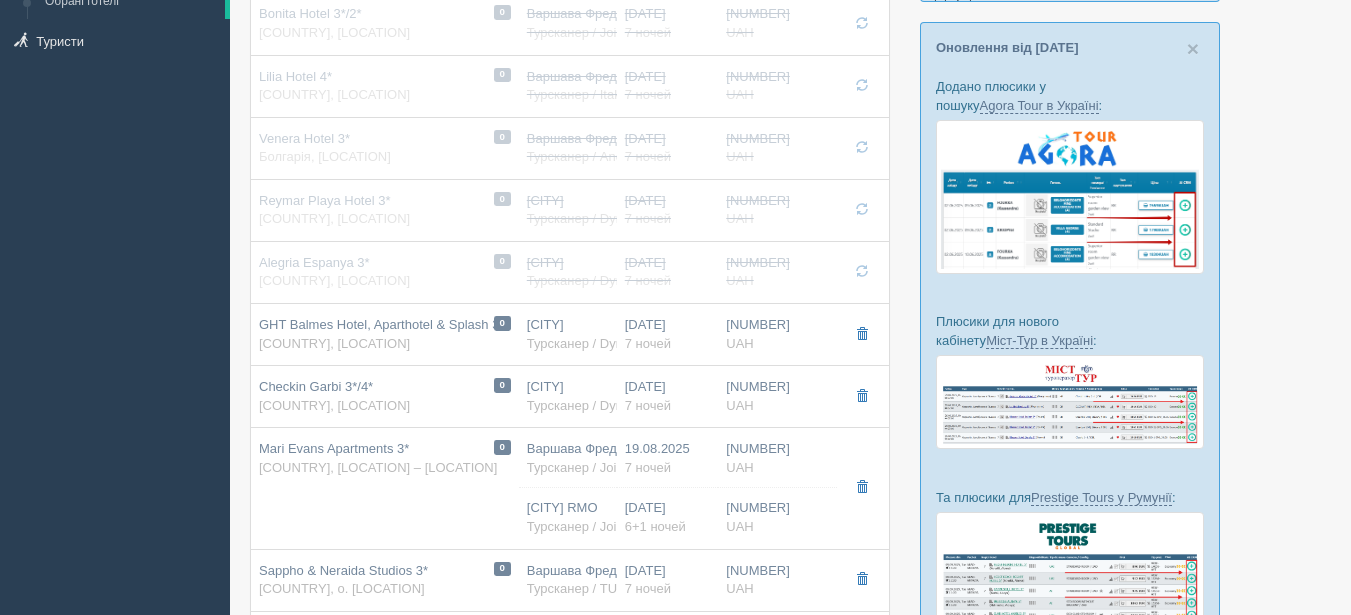 scroll, scrollTop: 400, scrollLeft: 0, axis: vertical 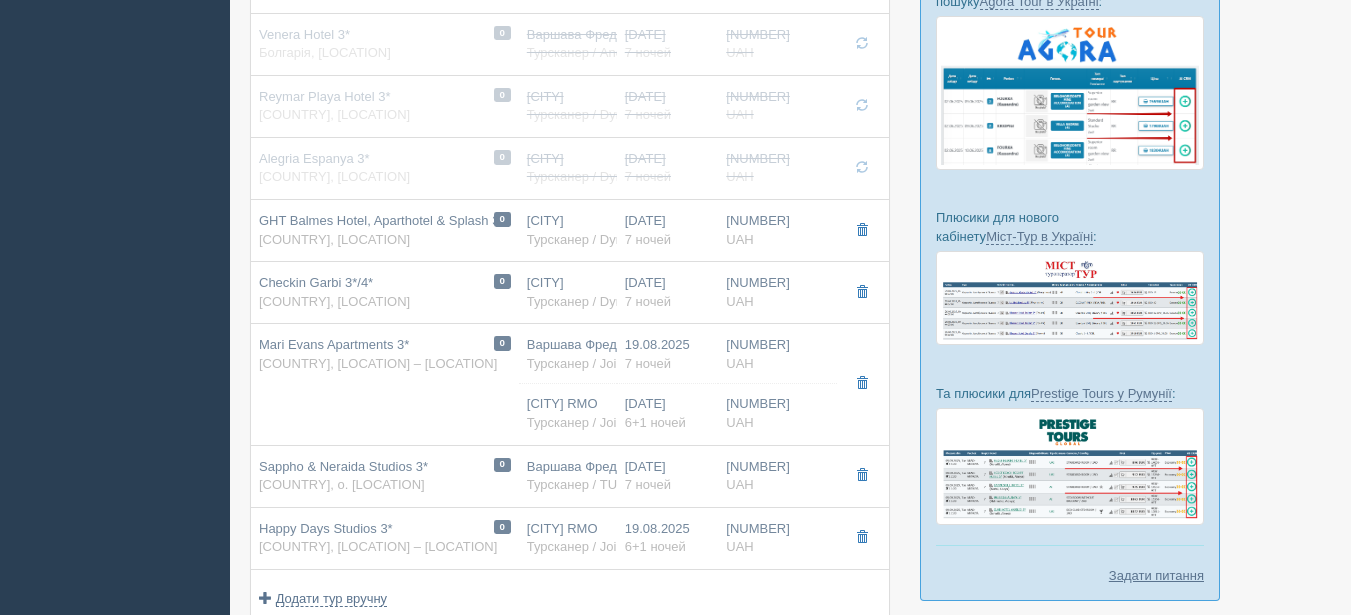 click at bounding box center [862, 230] 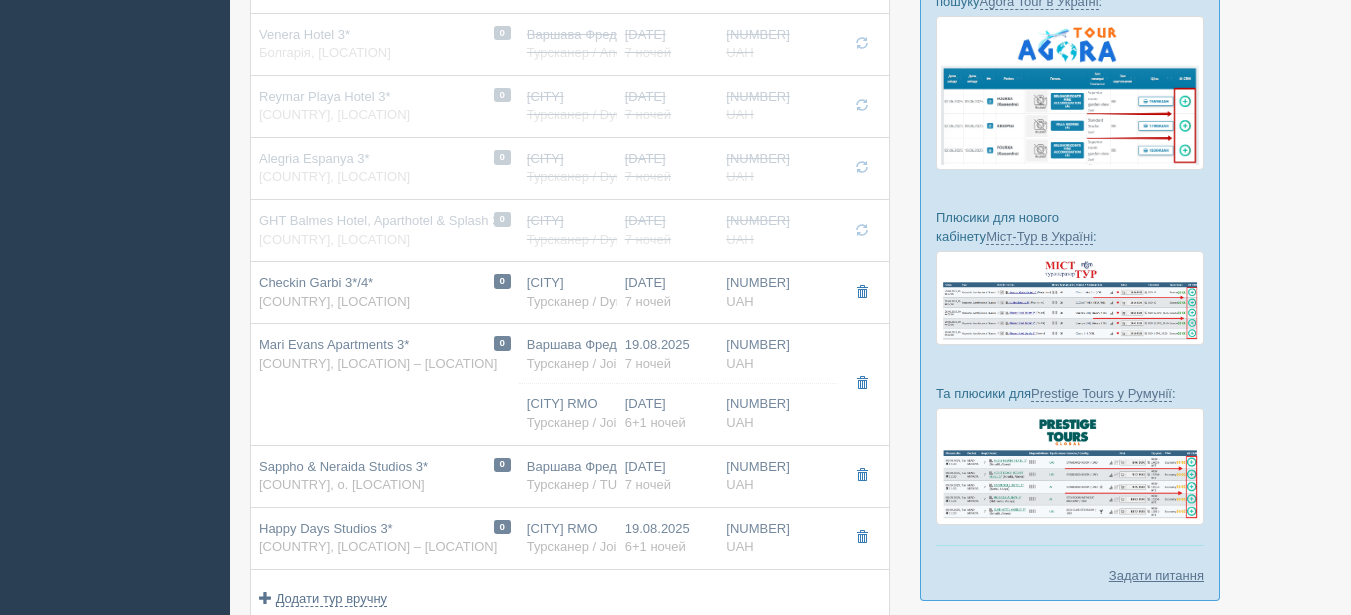 click at bounding box center [862, 293] 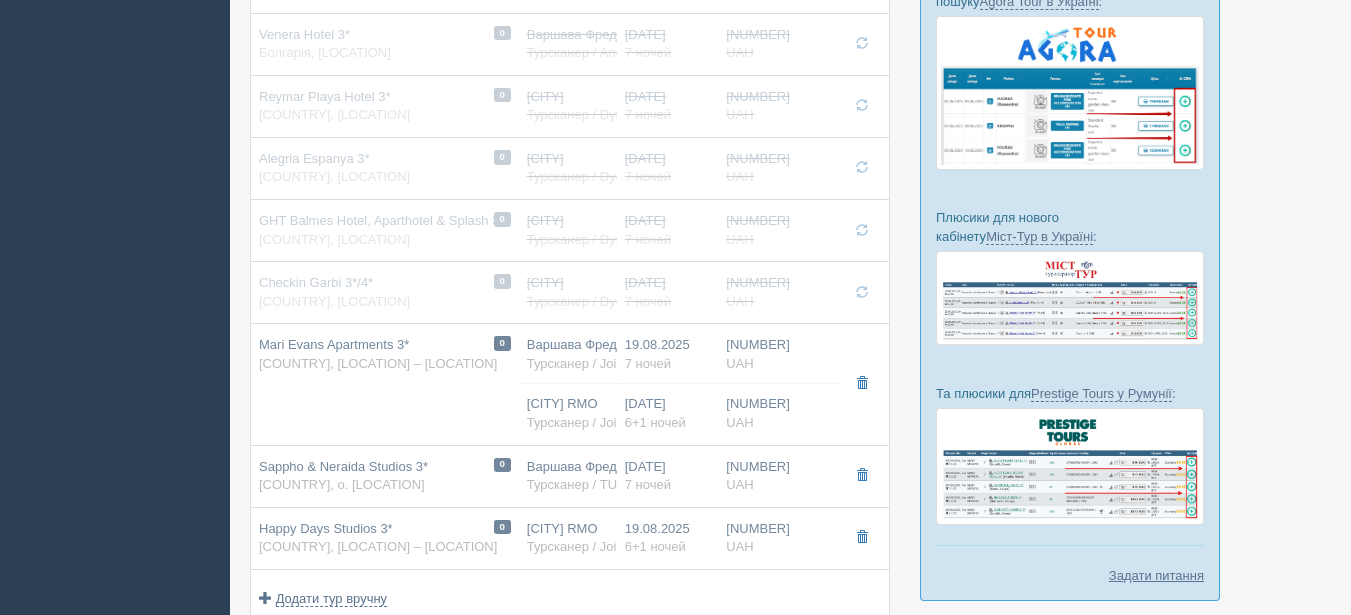 click at bounding box center [862, 384] 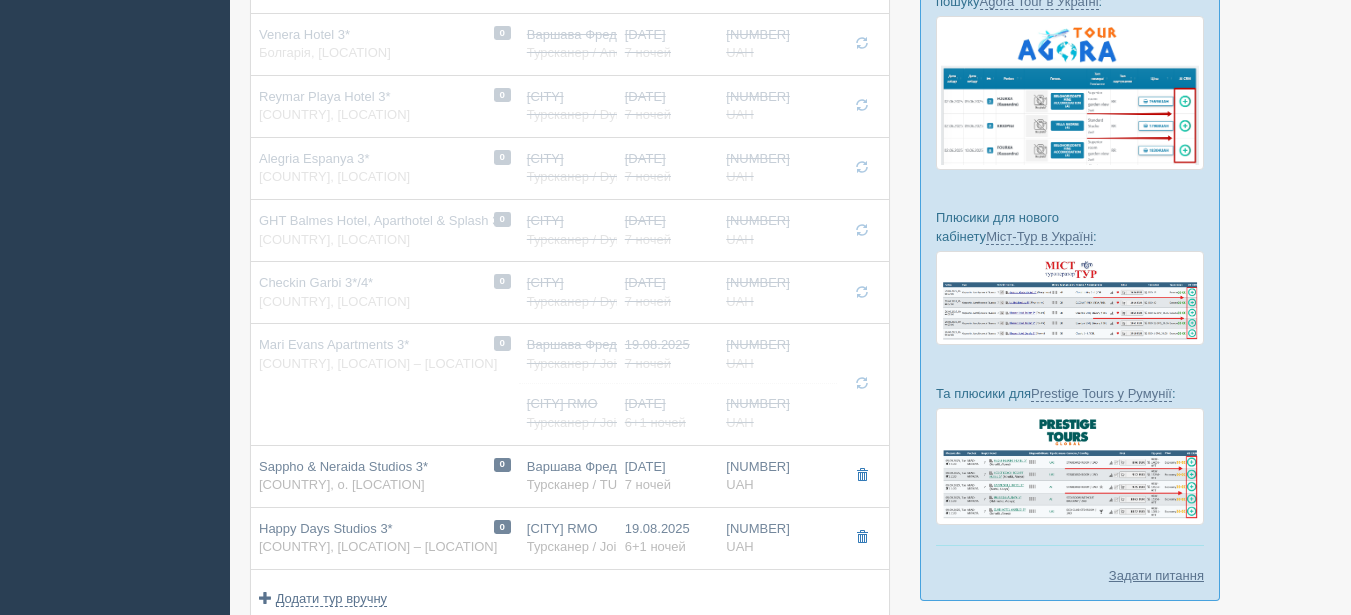 drag, startPoint x: 868, startPoint y: 477, endPoint x: 860, endPoint y: 507, distance: 31.04835 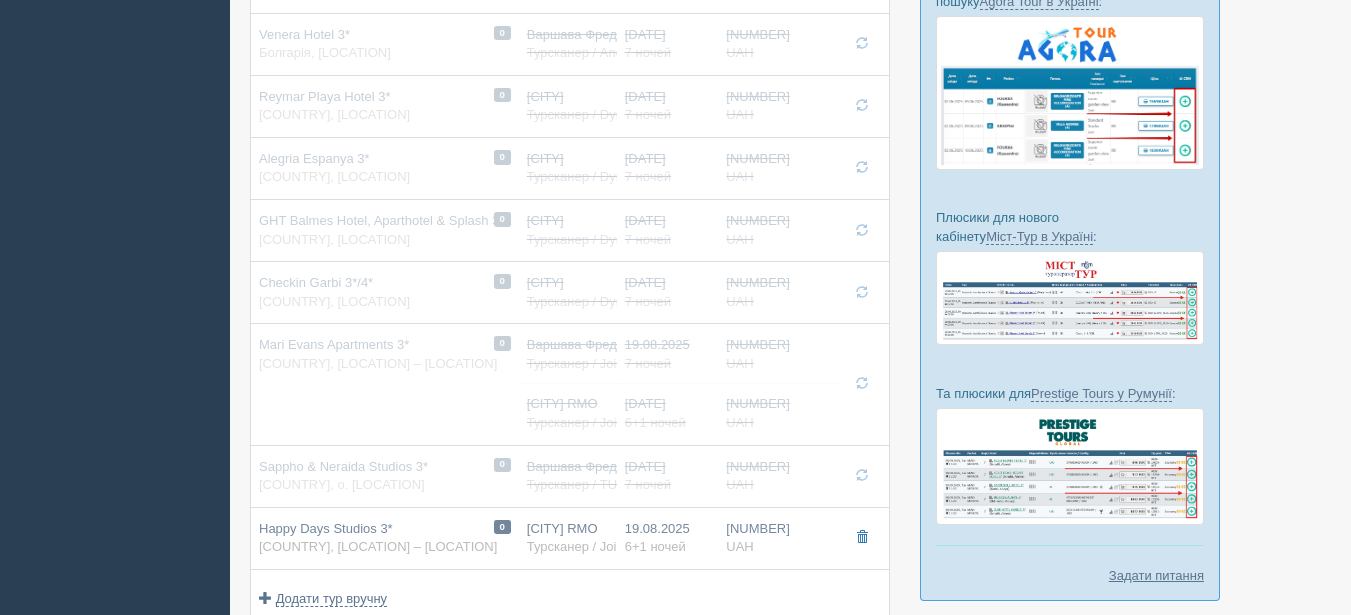 click at bounding box center (862, 537) 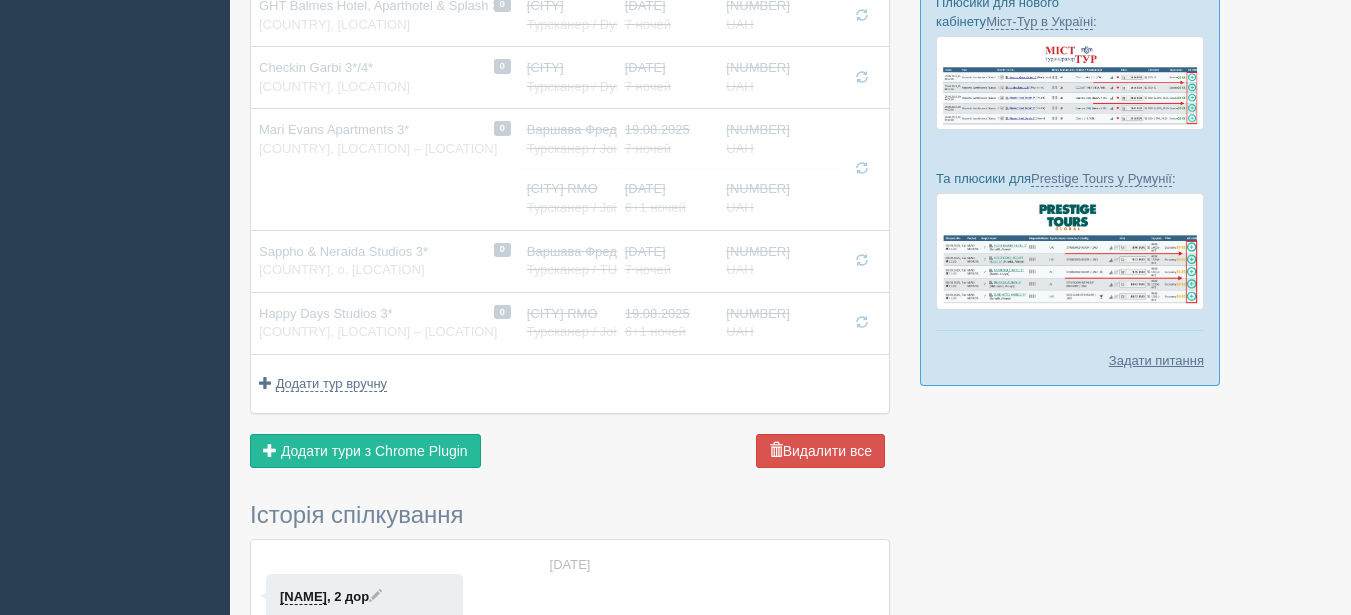 scroll, scrollTop: 700, scrollLeft: 0, axis: vertical 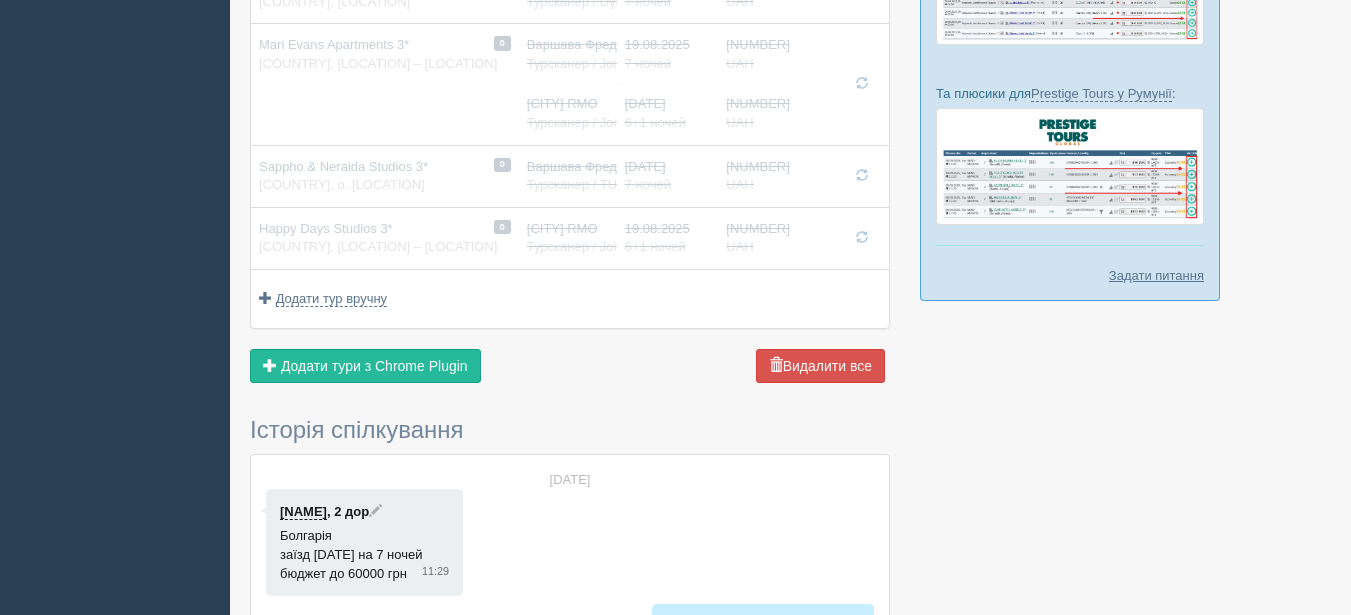 click on "Додати тури з Chrome Plugin" at bounding box center (374, 366) 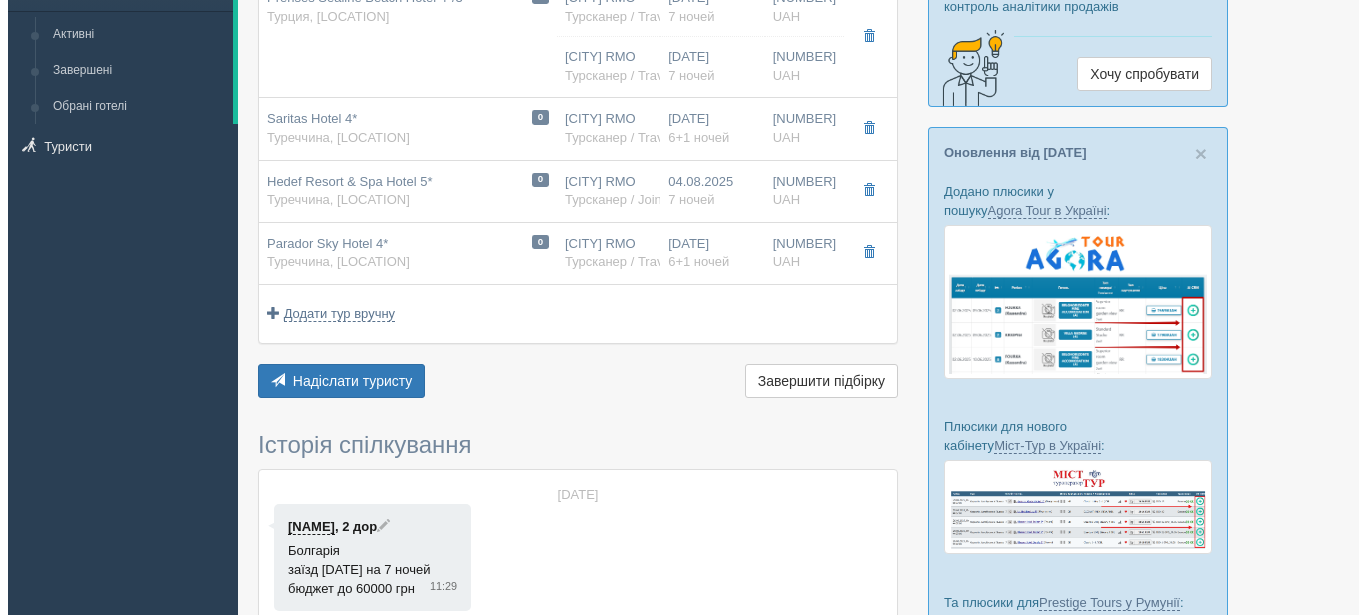 scroll, scrollTop: 0, scrollLeft: 0, axis: both 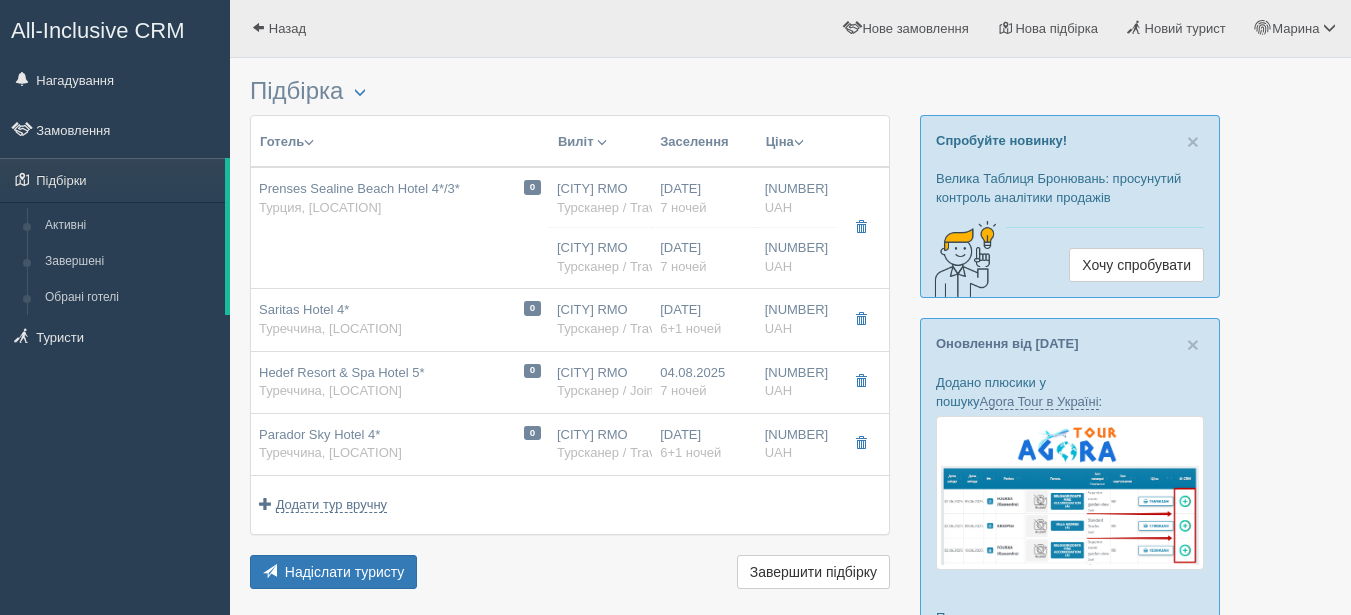click on "06.08.2025
7 ночей
06.08.2025
7 ночей" at bounding box center [704, 228] 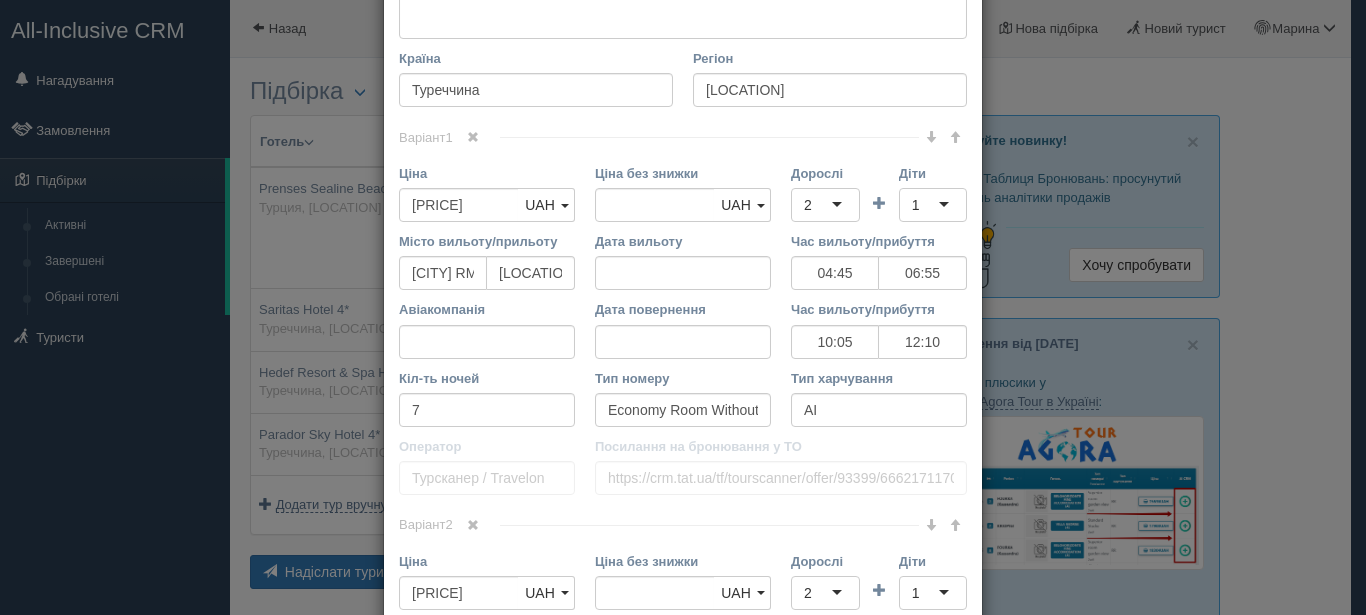 scroll, scrollTop: 800, scrollLeft: 0, axis: vertical 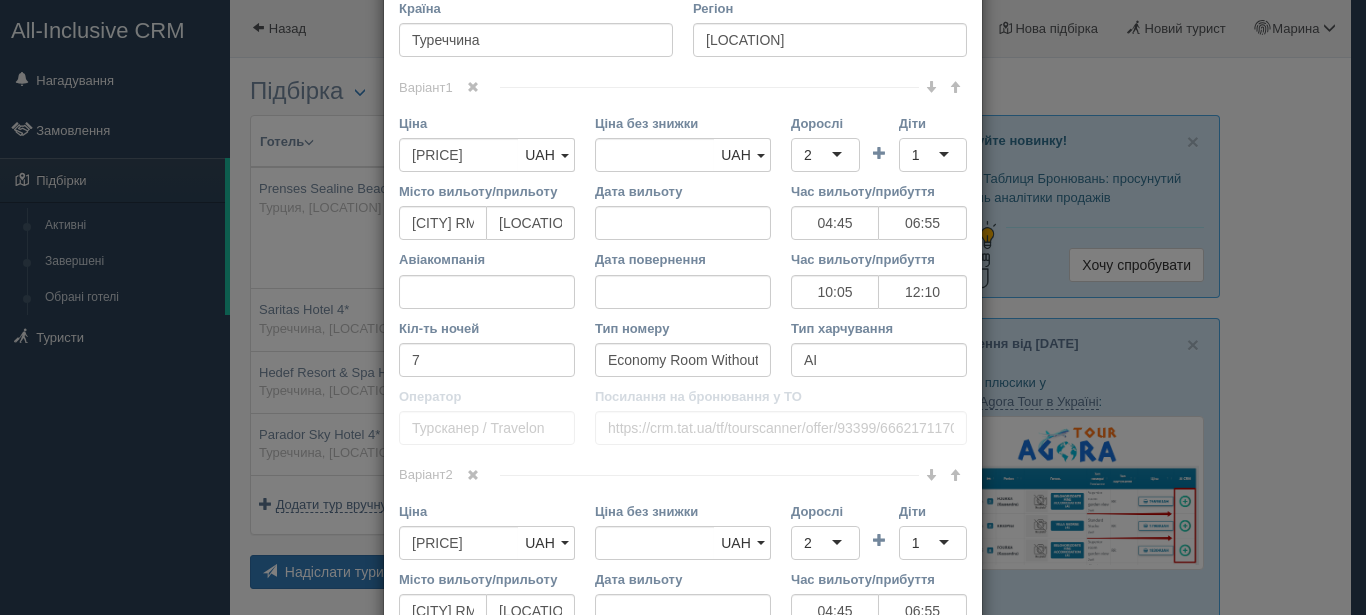 click at bounding box center [473, 87] 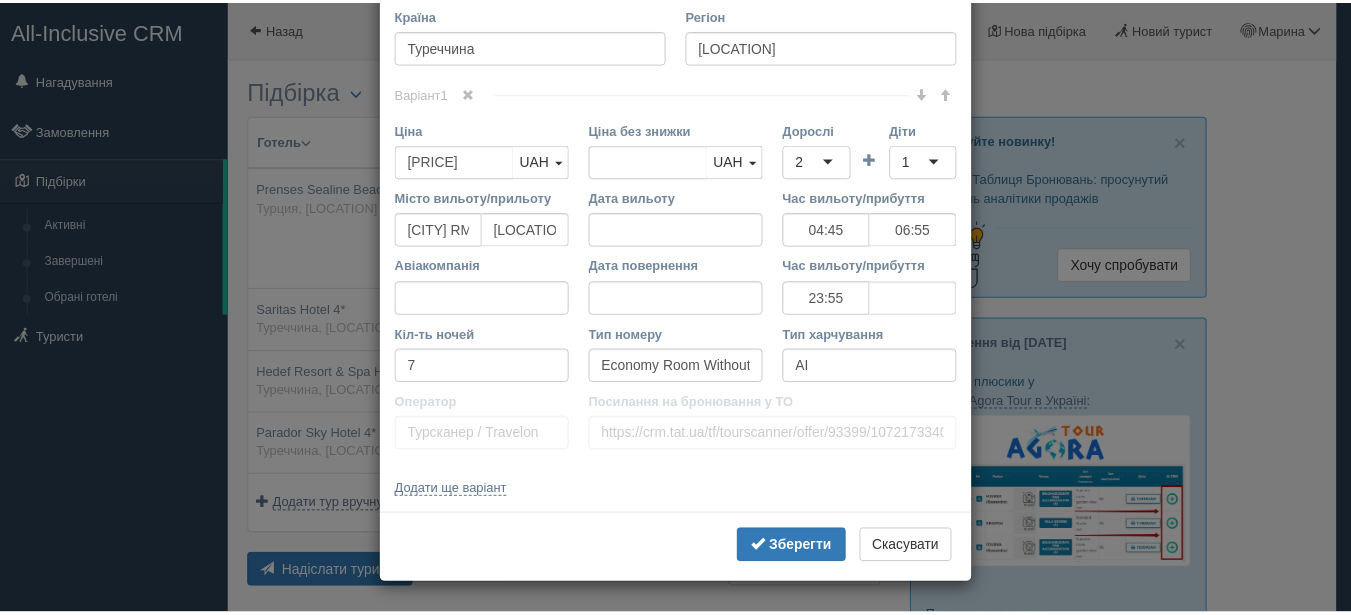 scroll, scrollTop: 794, scrollLeft: 0, axis: vertical 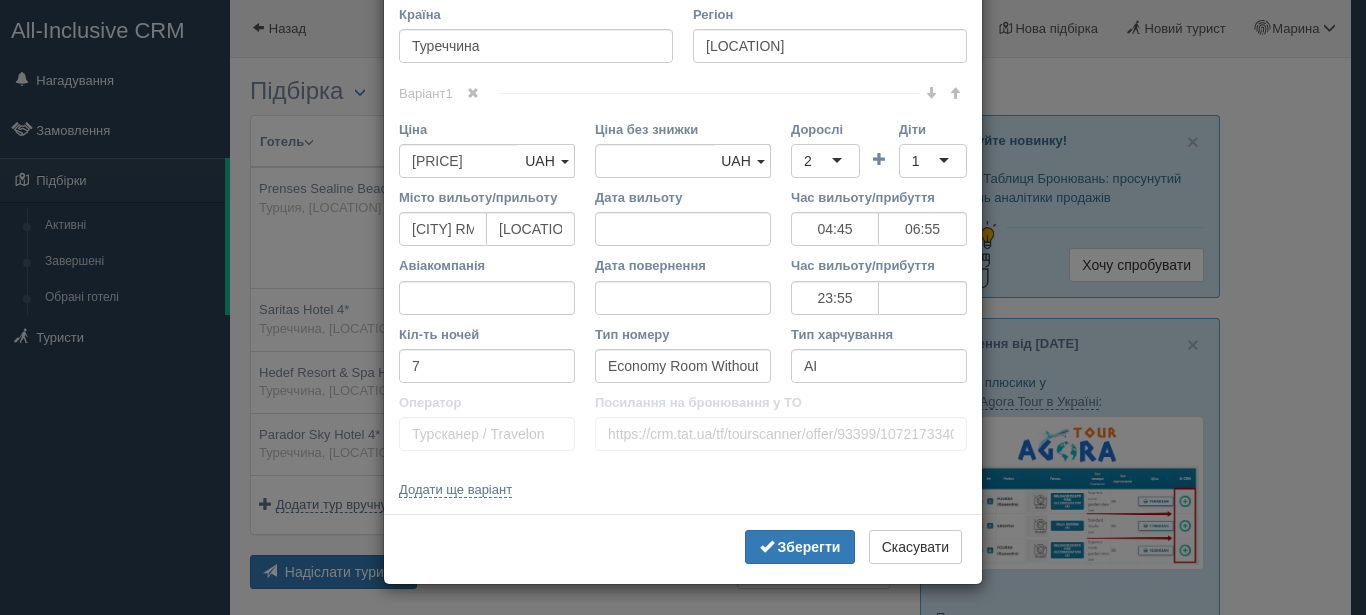 click on "Зберегти" at bounding box center [809, 547] 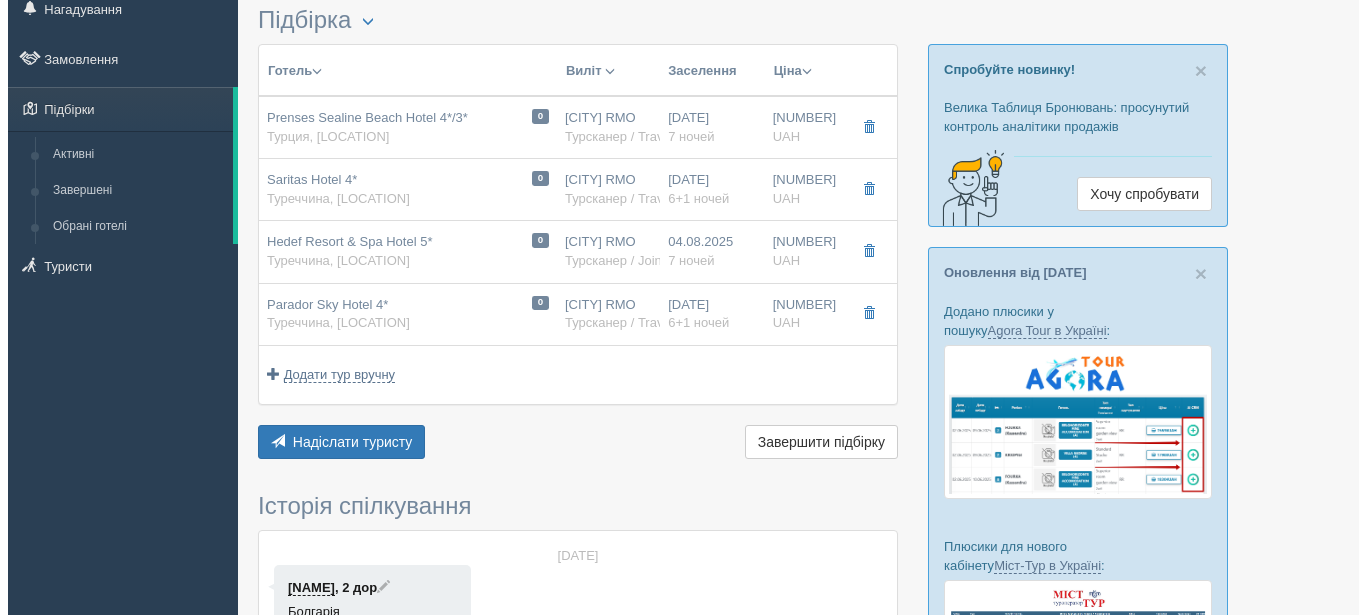 scroll, scrollTop: 300, scrollLeft: 0, axis: vertical 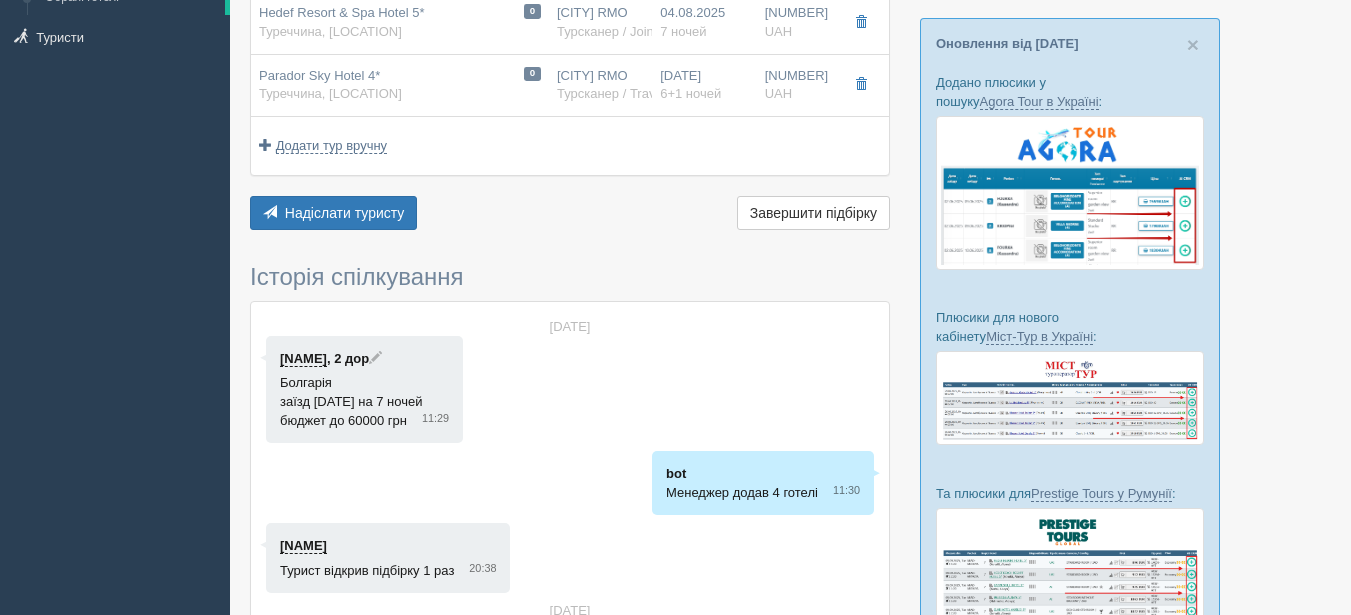 click at bounding box center (375, 357) 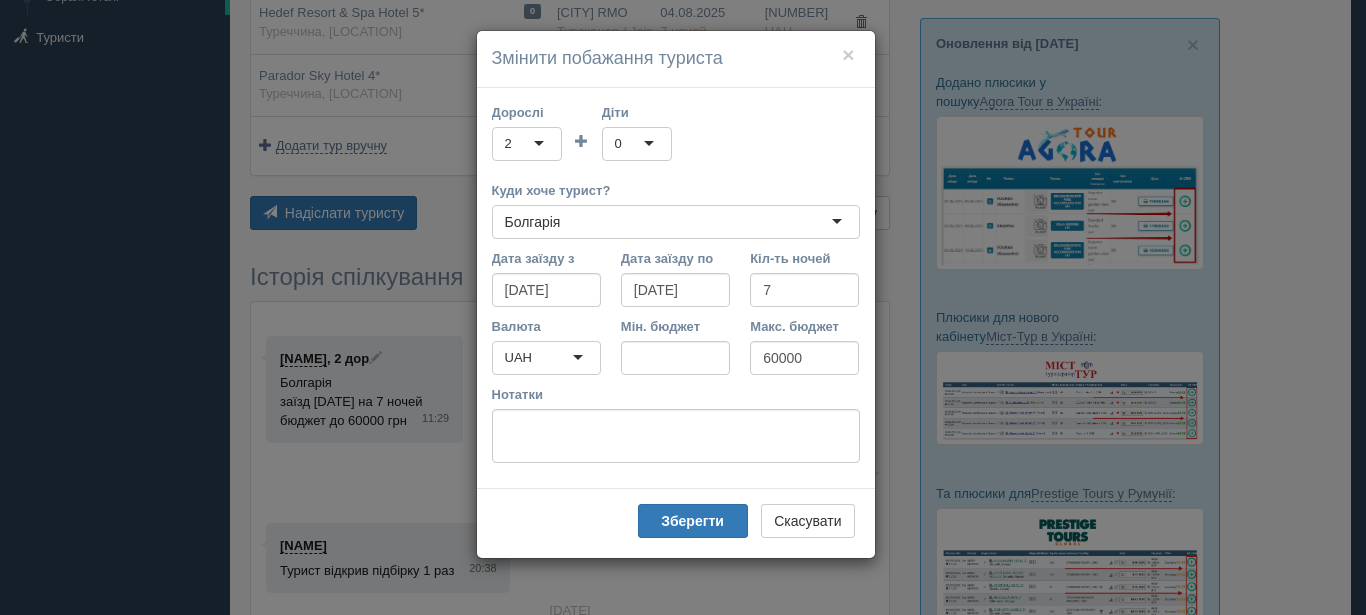 click on "Болгарія" at bounding box center [676, 222] 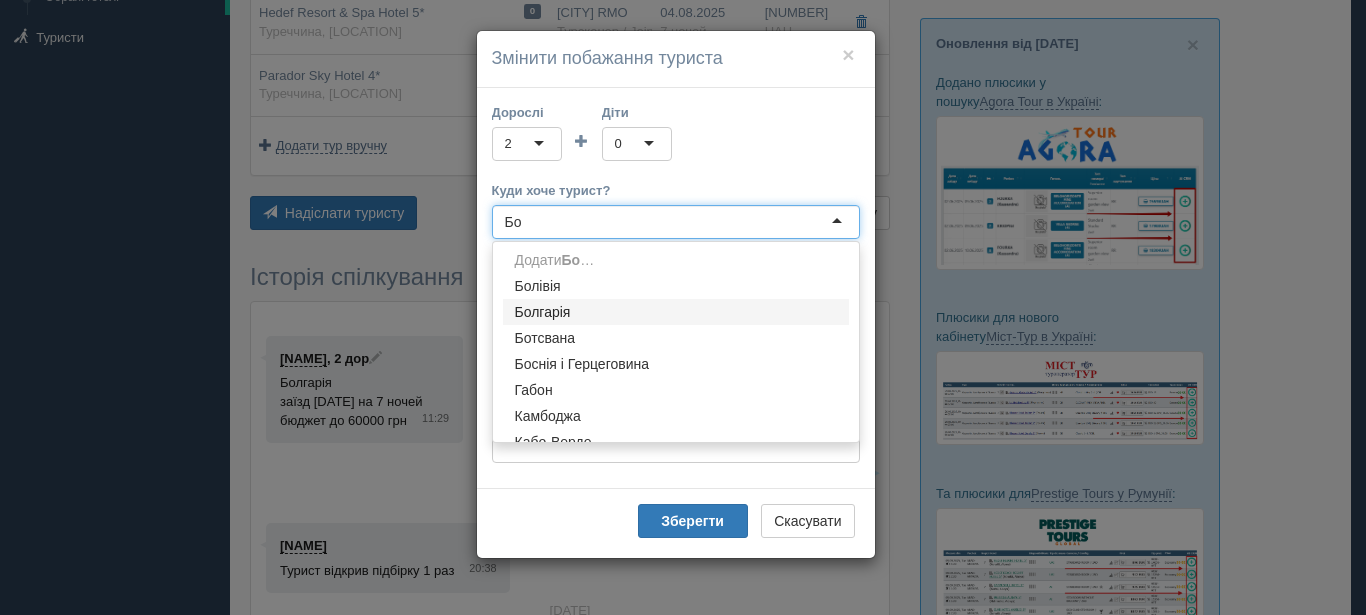 type on "Б" 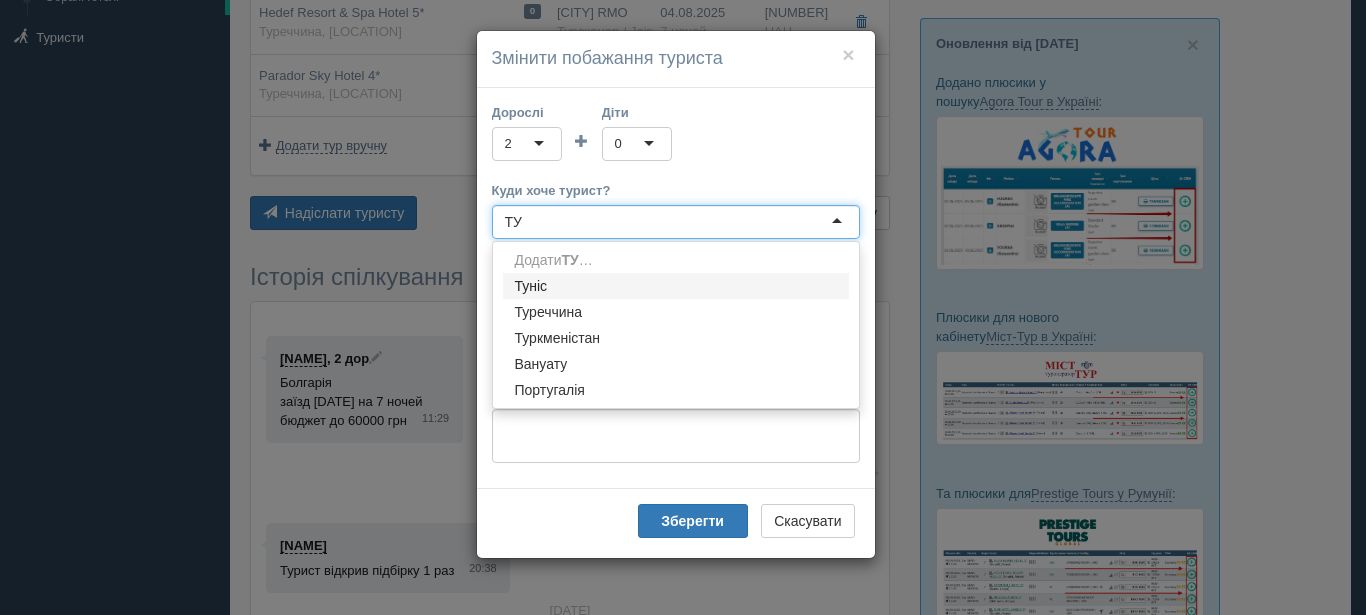scroll, scrollTop: 0, scrollLeft: 0, axis: both 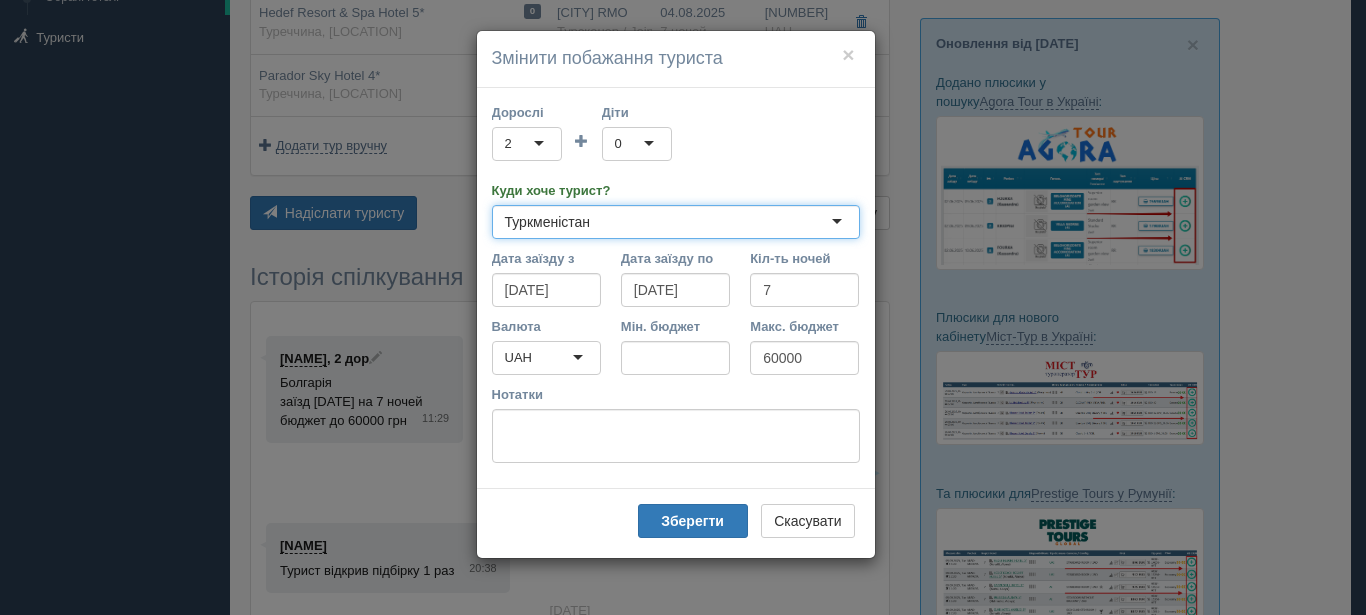 click on "Туркменістан" at bounding box center (676, 222) 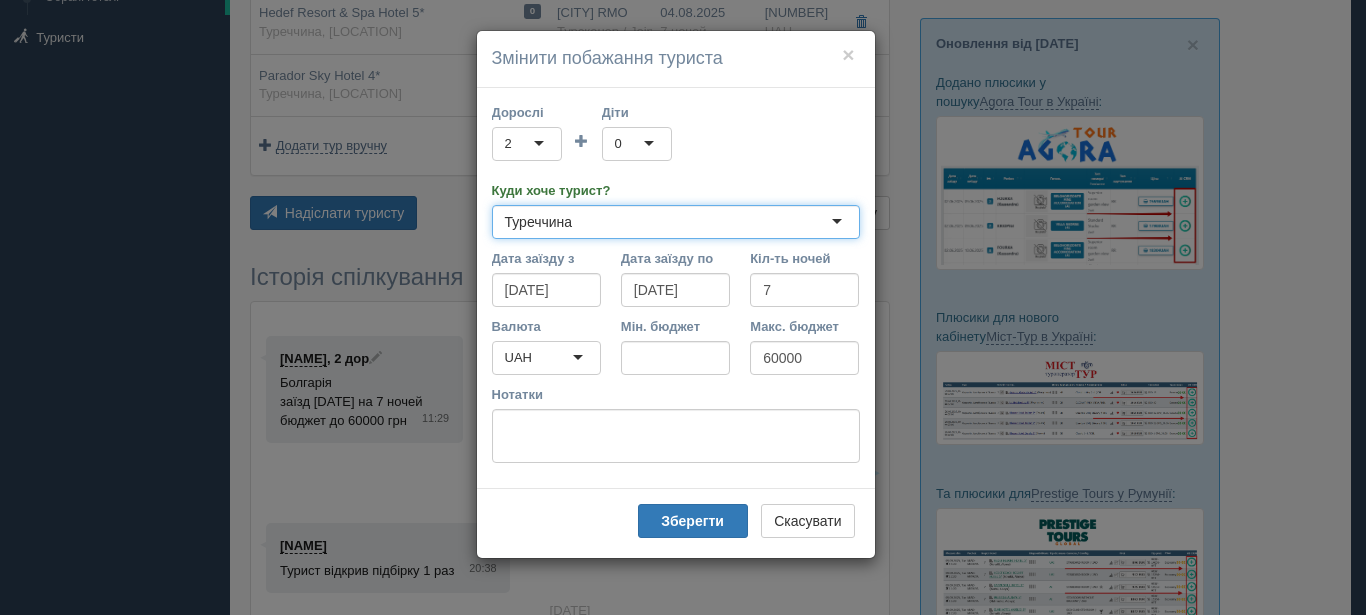 type 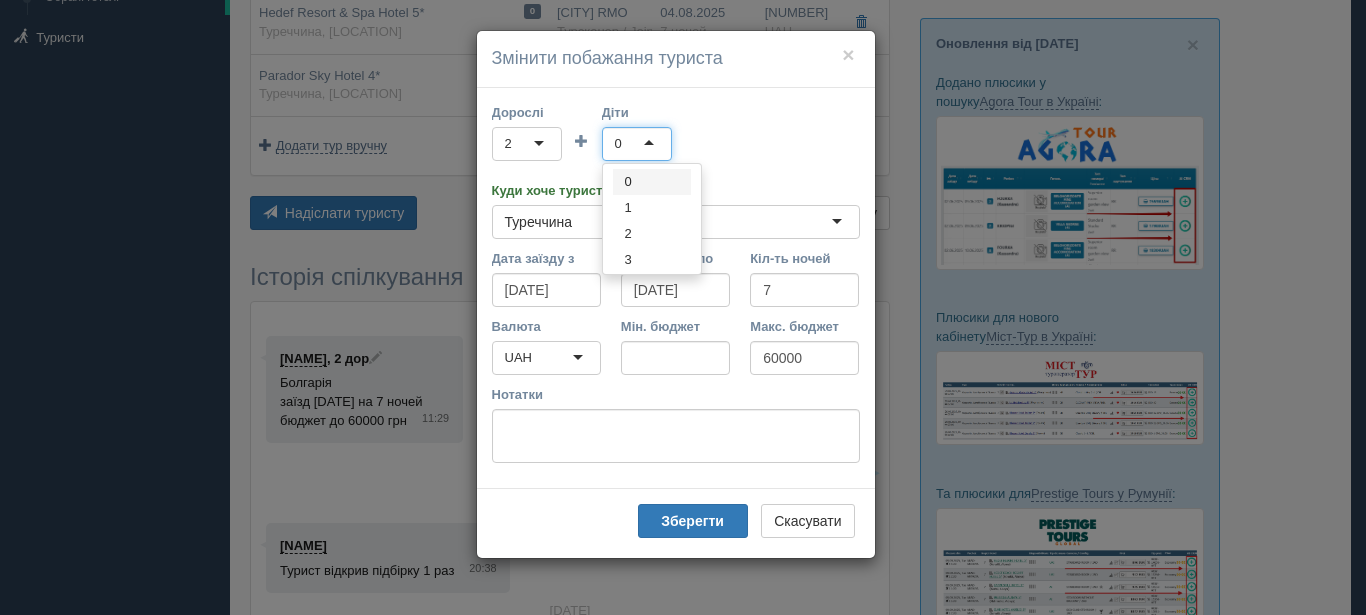 click on "0" at bounding box center (637, 144) 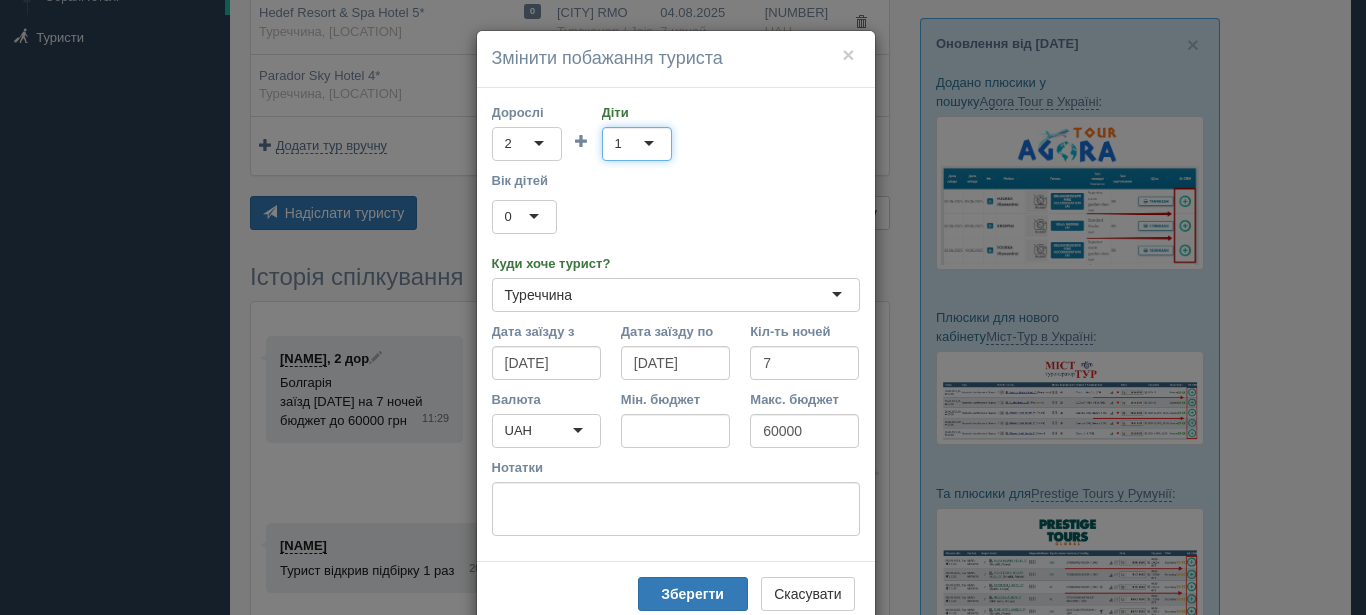 click on "0" at bounding box center (524, 217) 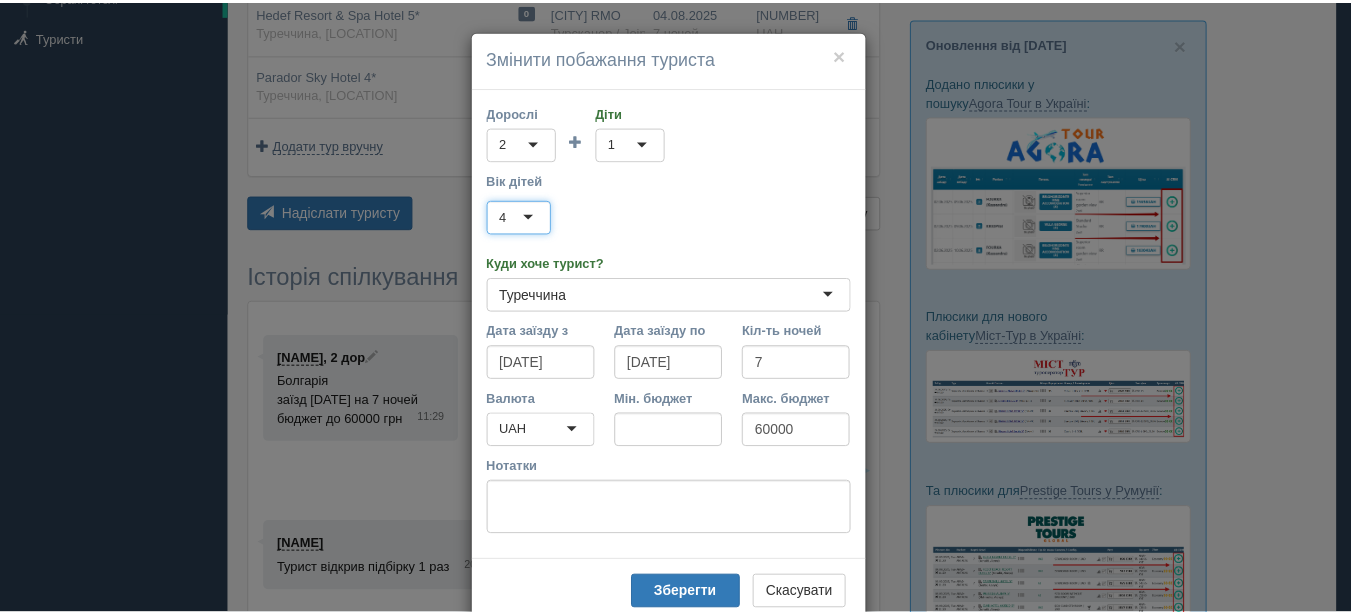 scroll, scrollTop: 47, scrollLeft: 0, axis: vertical 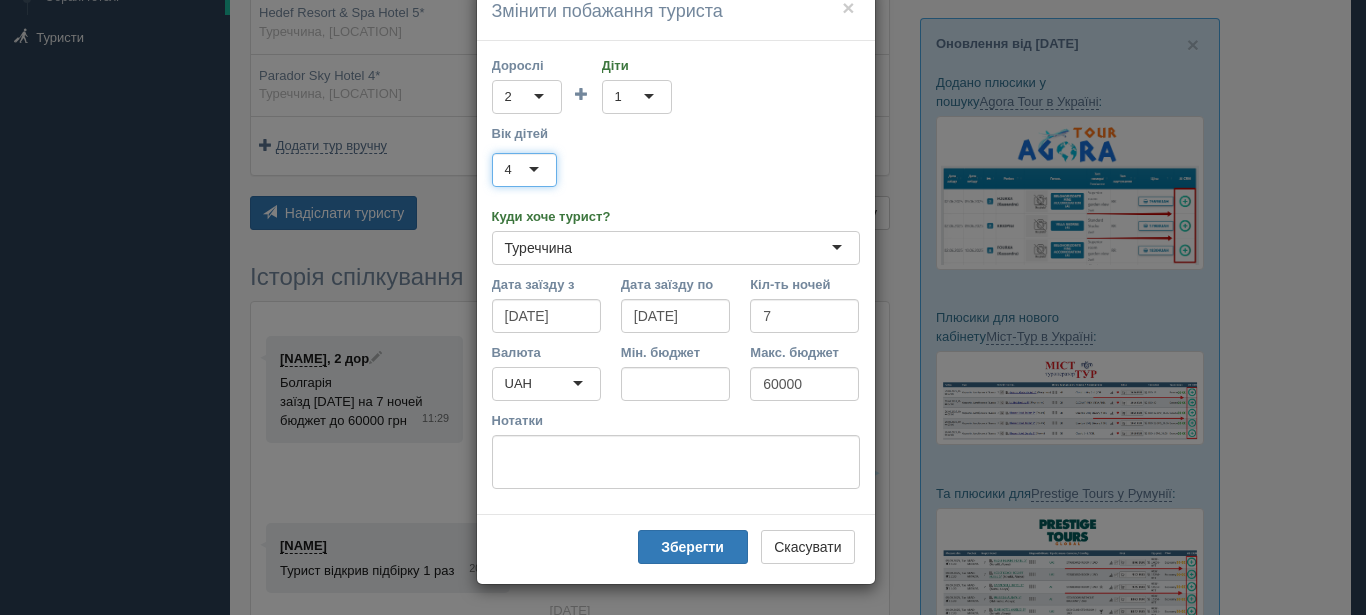click on "Зберегти" at bounding box center (692, 547) 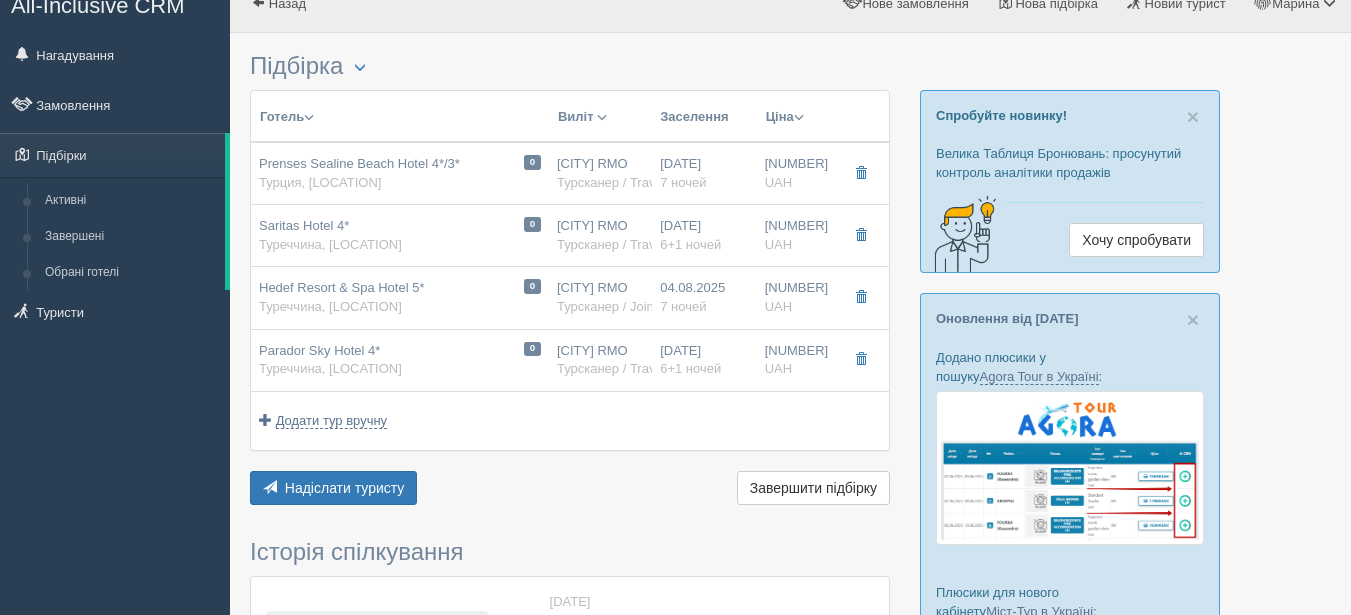 scroll, scrollTop: 0, scrollLeft: 0, axis: both 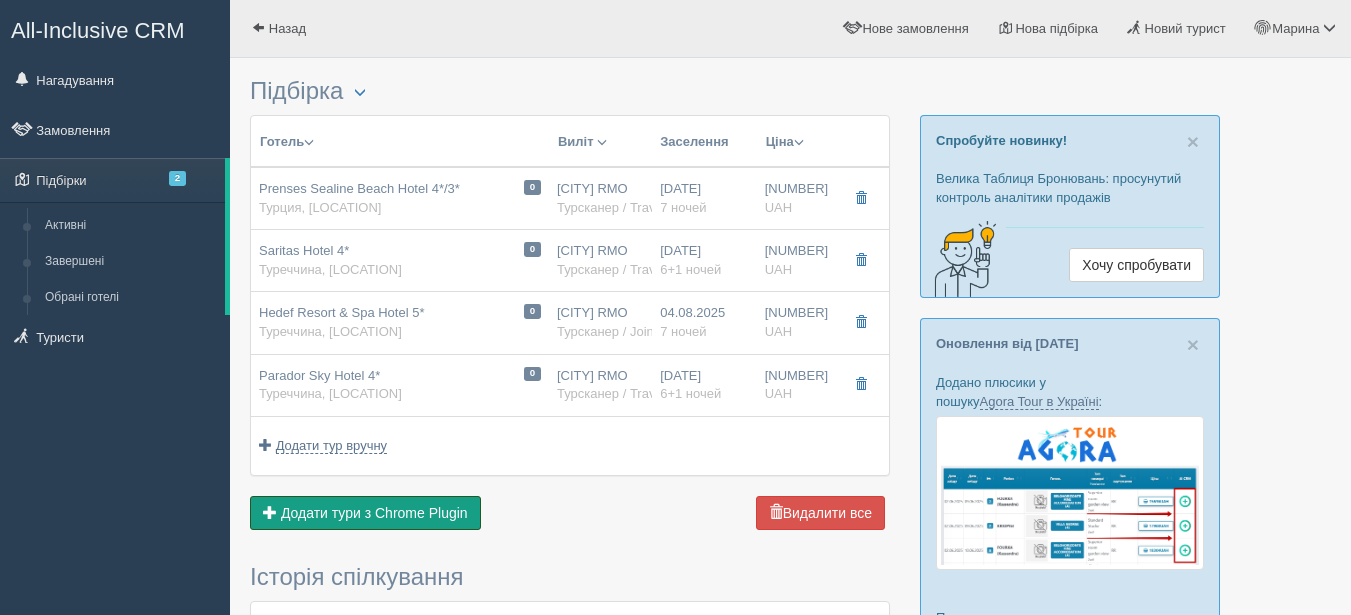 click on "Додати тури з Chrome Plugin" at bounding box center [374, 513] 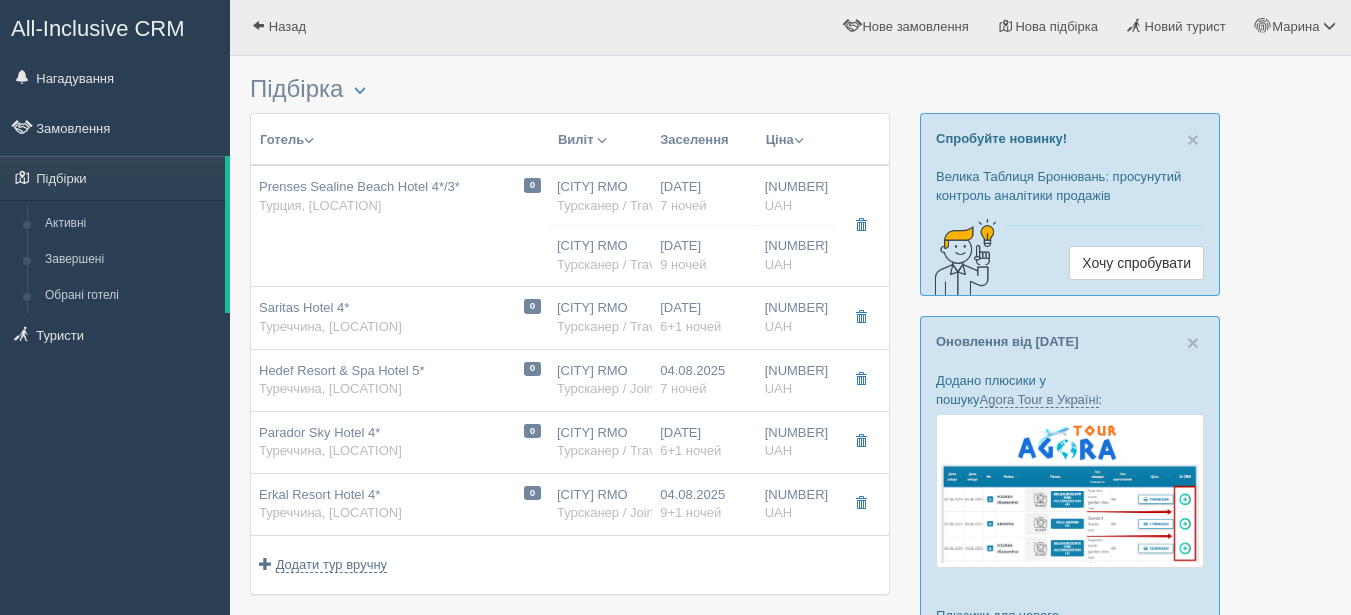 scroll, scrollTop: 0, scrollLeft: 0, axis: both 